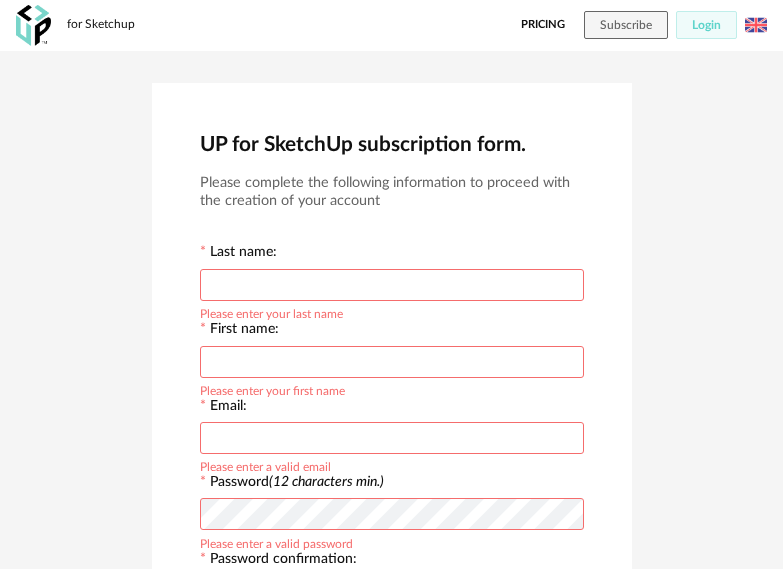scroll, scrollTop: 0, scrollLeft: 0, axis: both 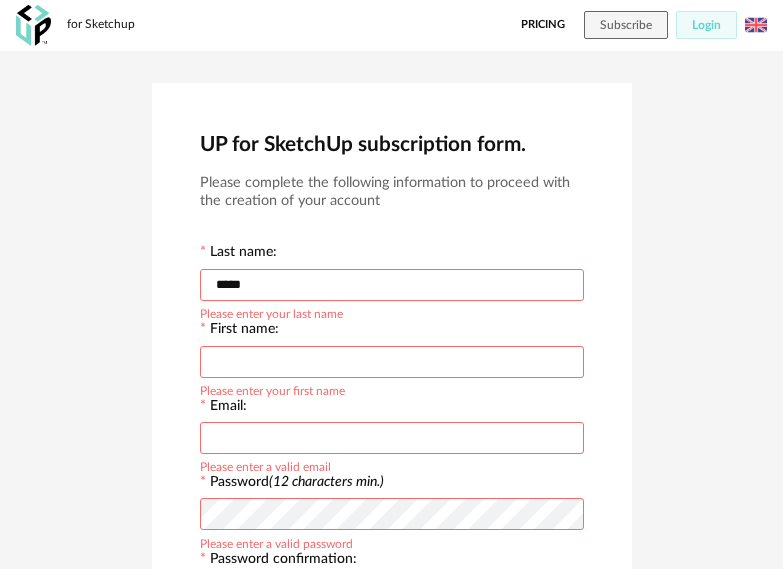 type on "*****" 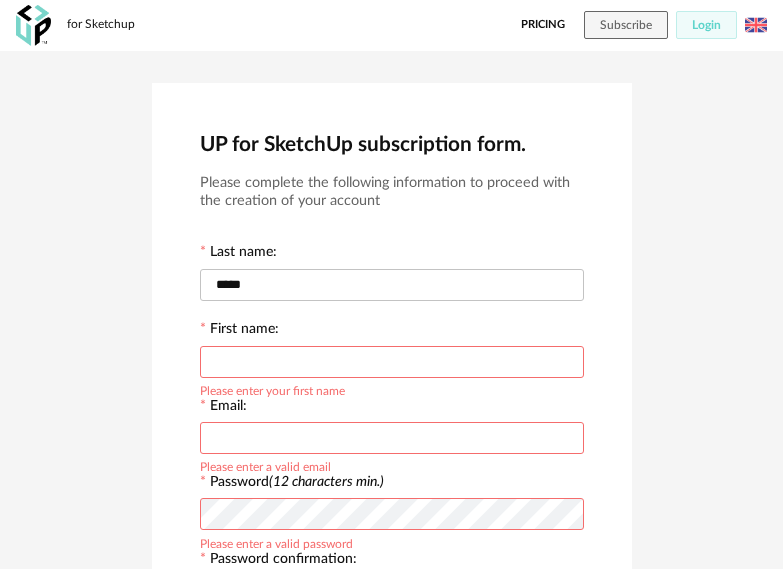 click at bounding box center (392, 362) 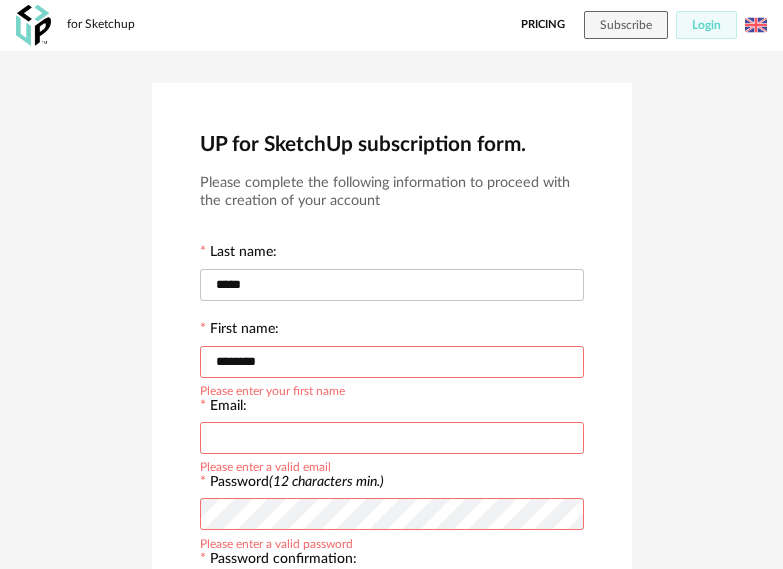 click on "********" at bounding box center [392, 362] 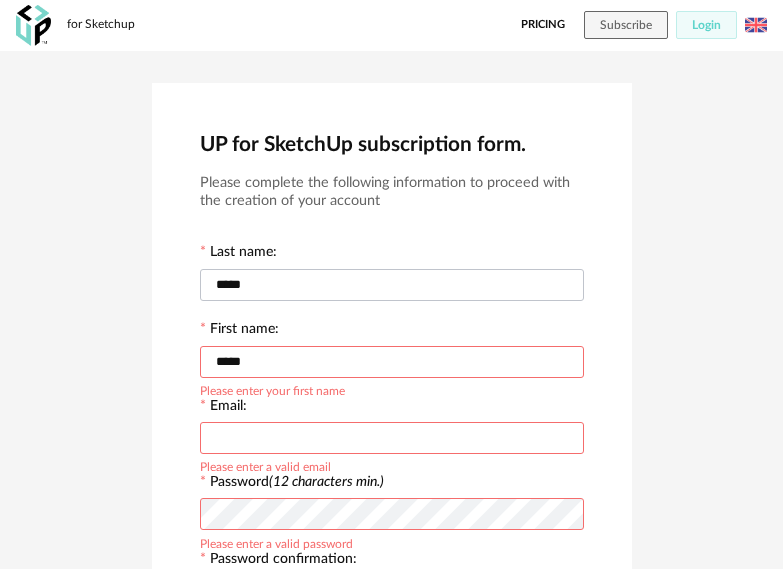 type on "*****" 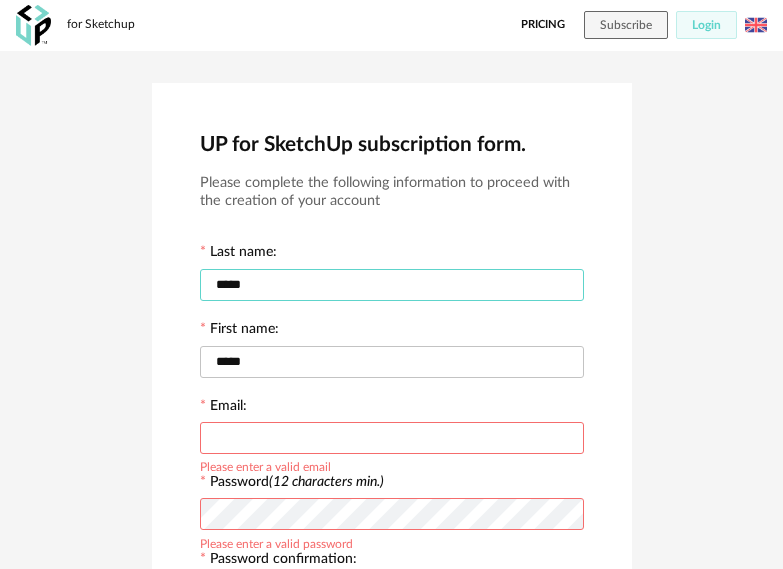 click on "*****" at bounding box center [392, 285] 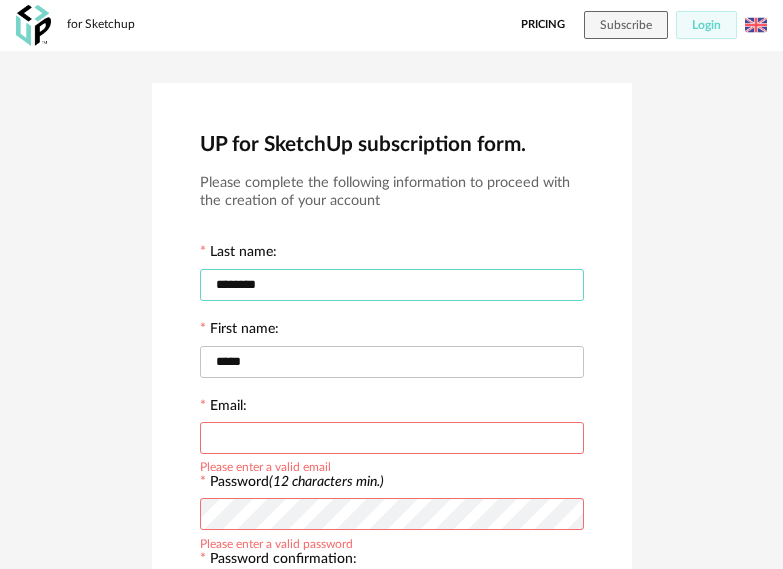 type on "********" 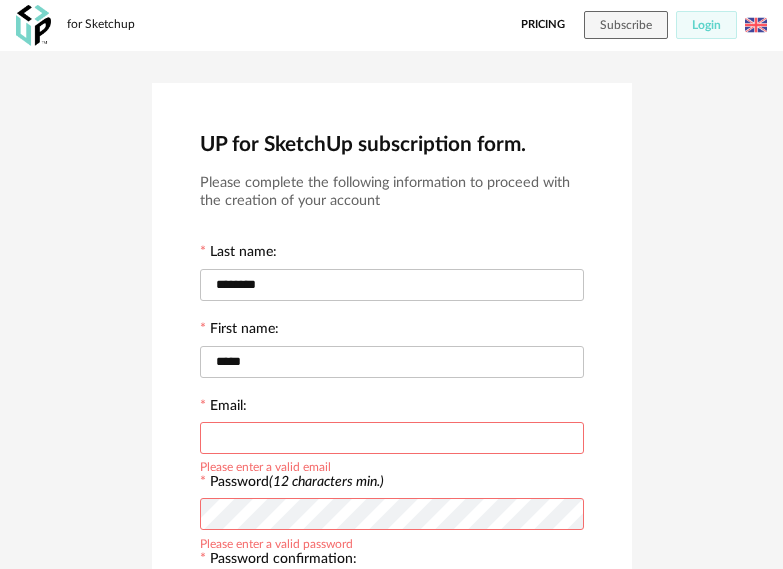click at bounding box center [392, 438] 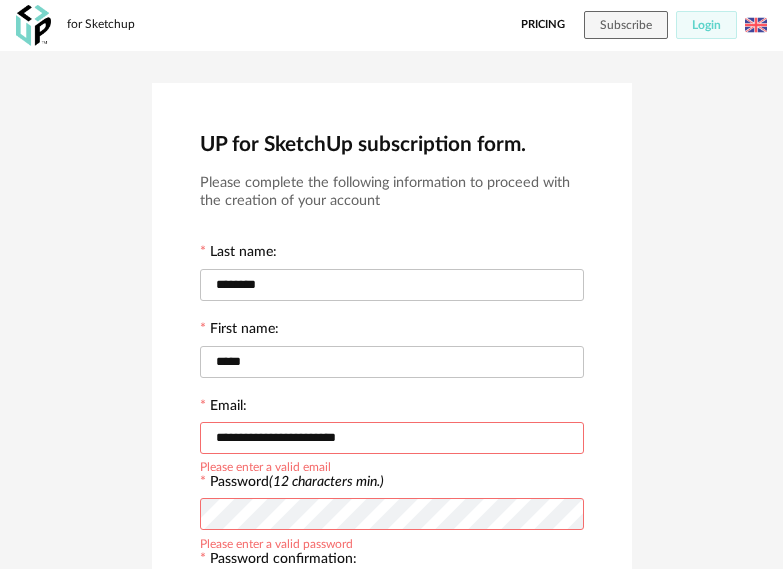 type on "**********" 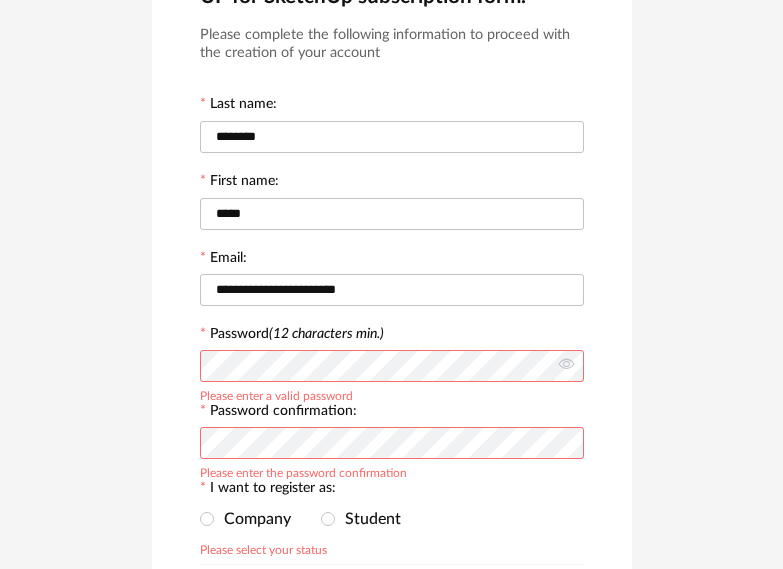 scroll, scrollTop: 433, scrollLeft: 0, axis: vertical 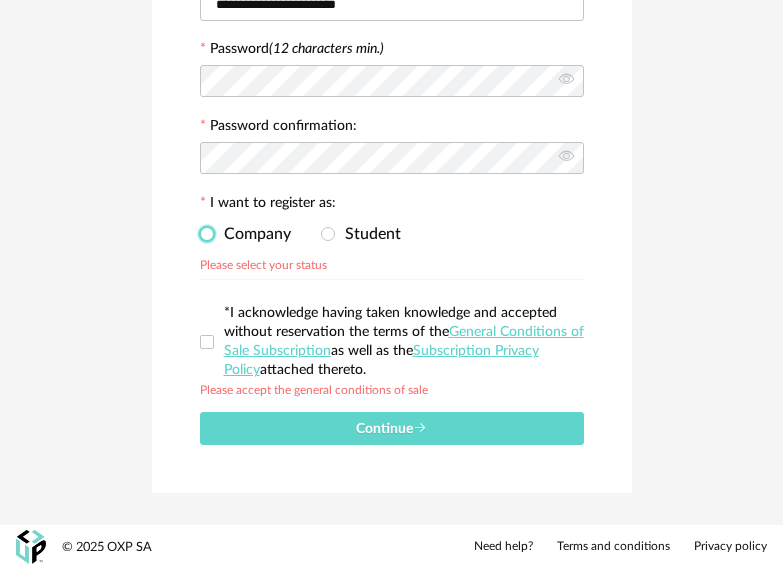 click at bounding box center [207, 234] 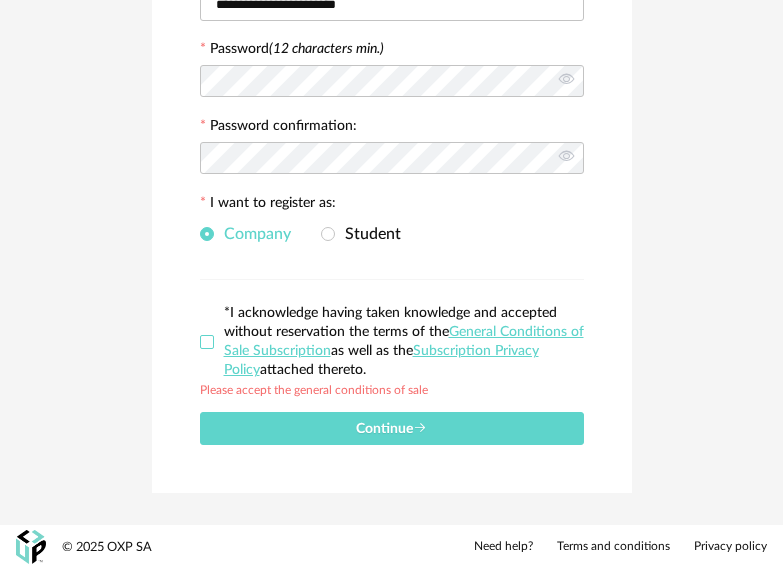 click at bounding box center (207, 342) 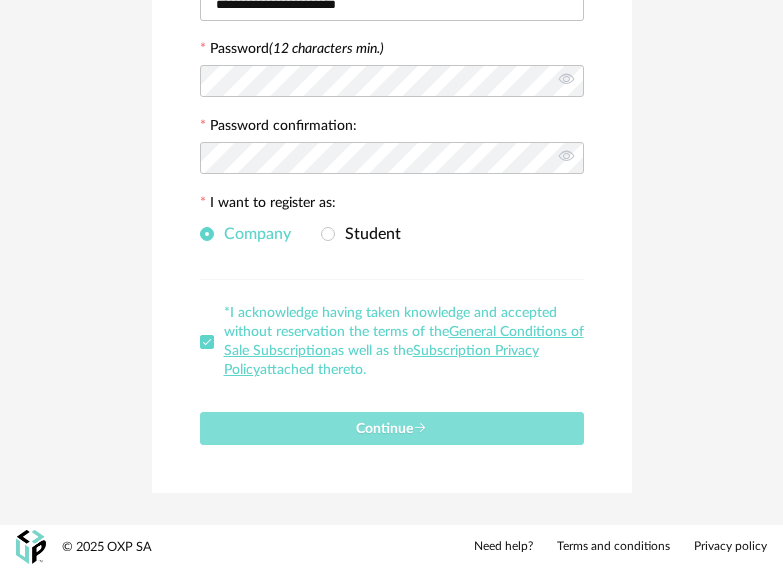click on "Continue" at bounding box center [392, 428] 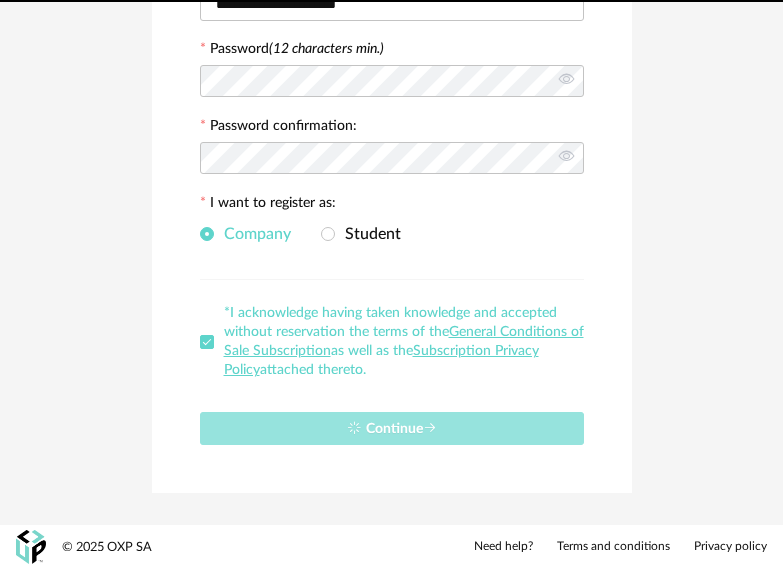 type 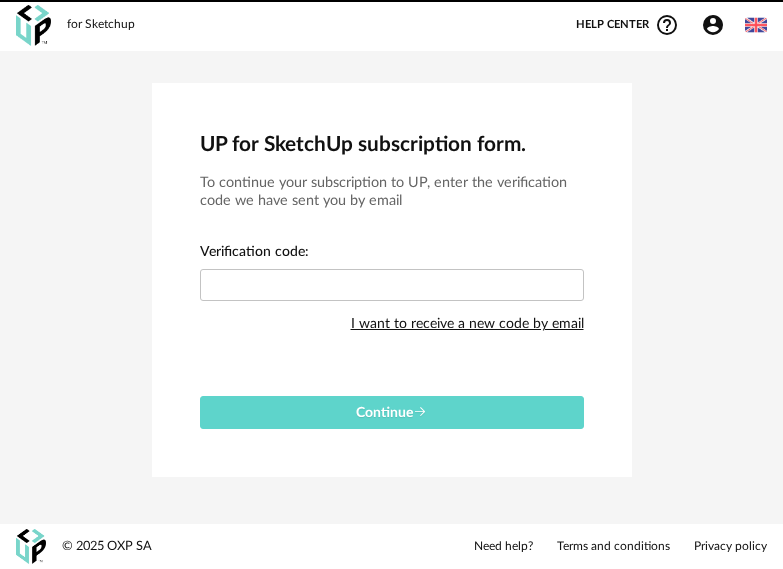 scroll, scrollTop: 0, scrollLeft: 0, axis: both 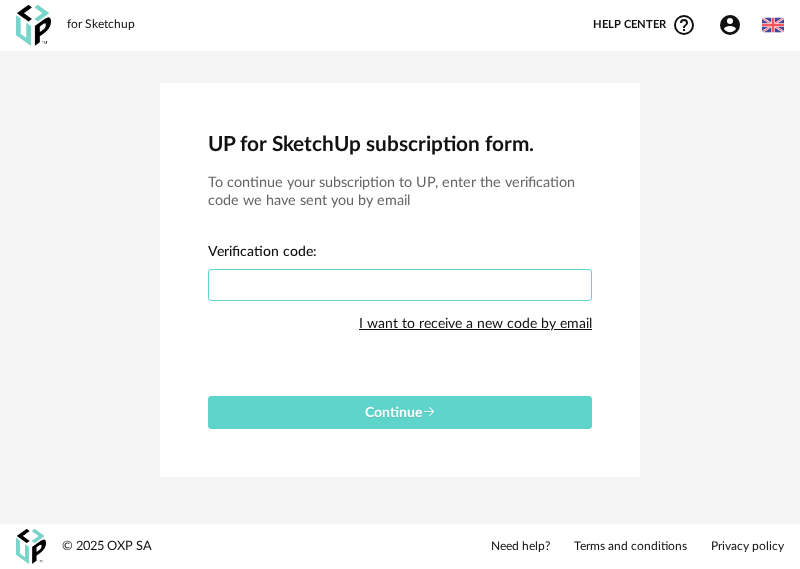 click at bounding box center [400, 285] 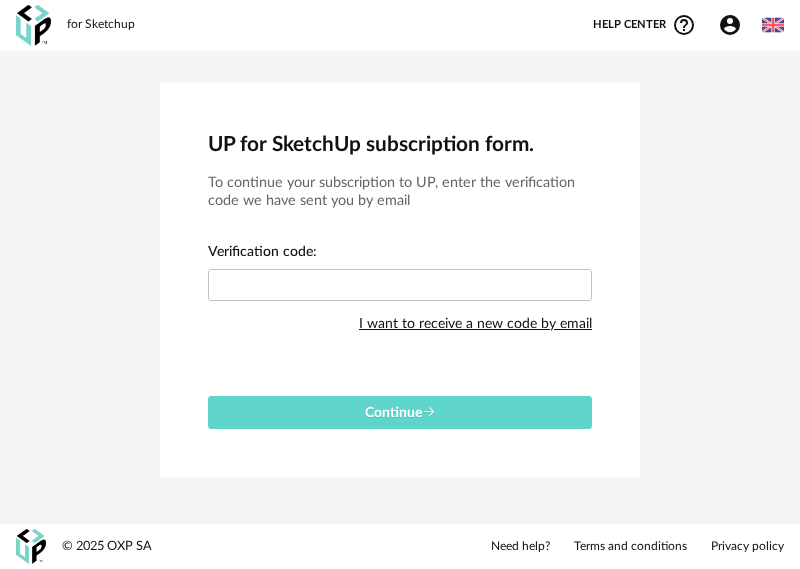 click on "I want to receive a new code by email" at bounding box center [475, 324] 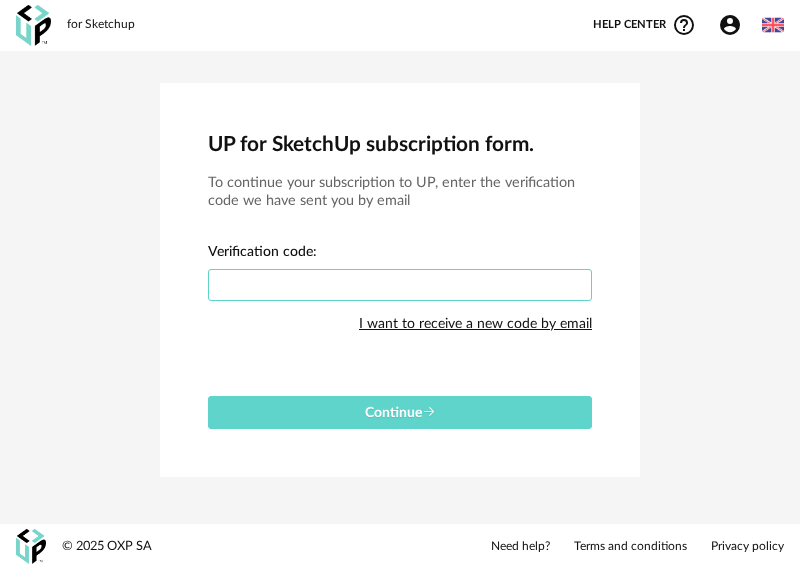 click at bounding box center (400, 285) 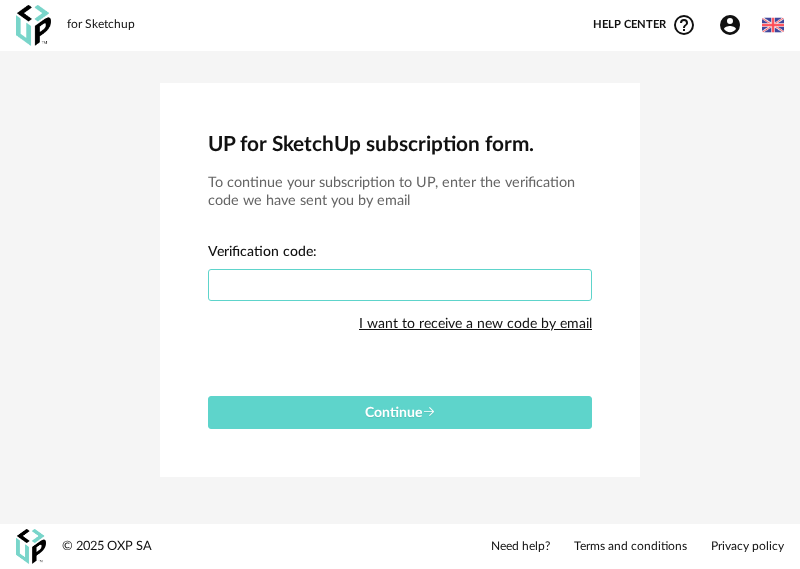 paste on "****" 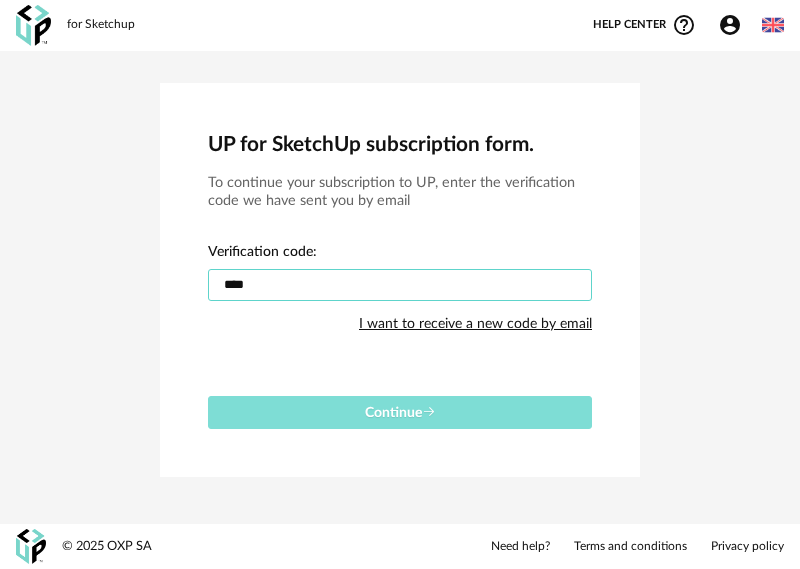 type on "****" 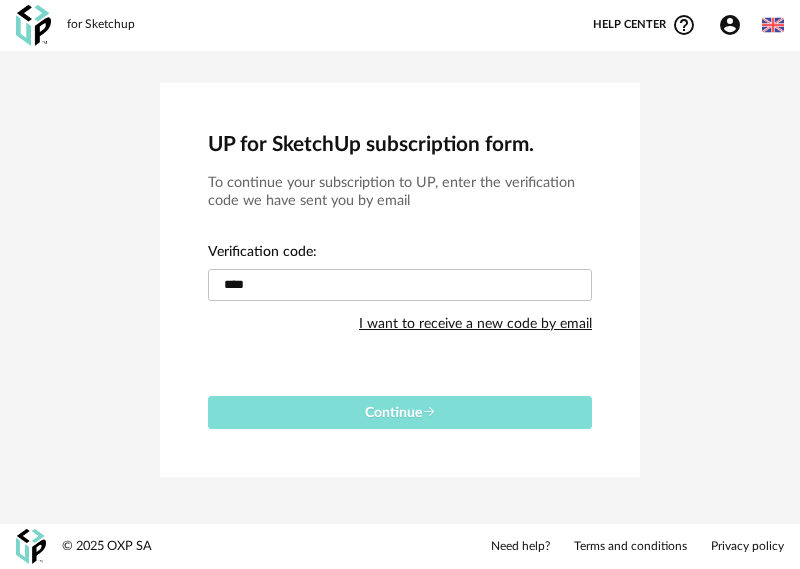 click on "Continue" at bounding box center (400, 412) 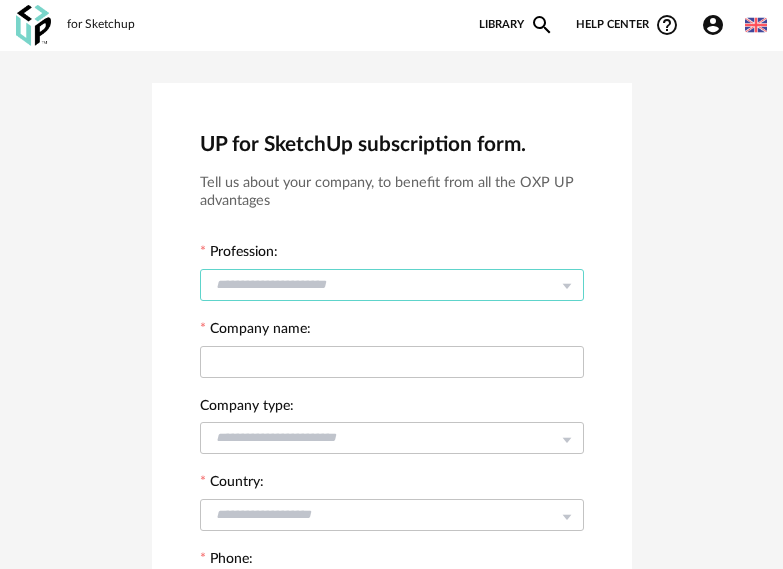 click at bounding box center (392, 285) 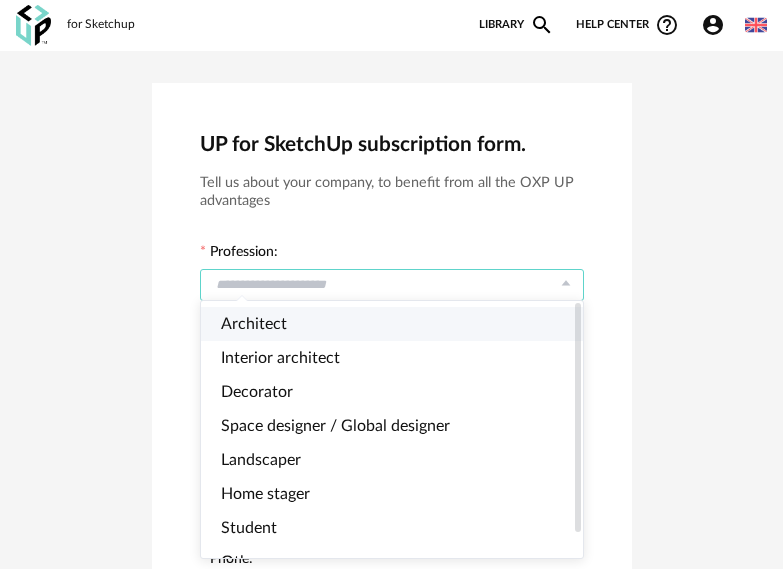 click on "Architect" at bounding box center [254, 324] 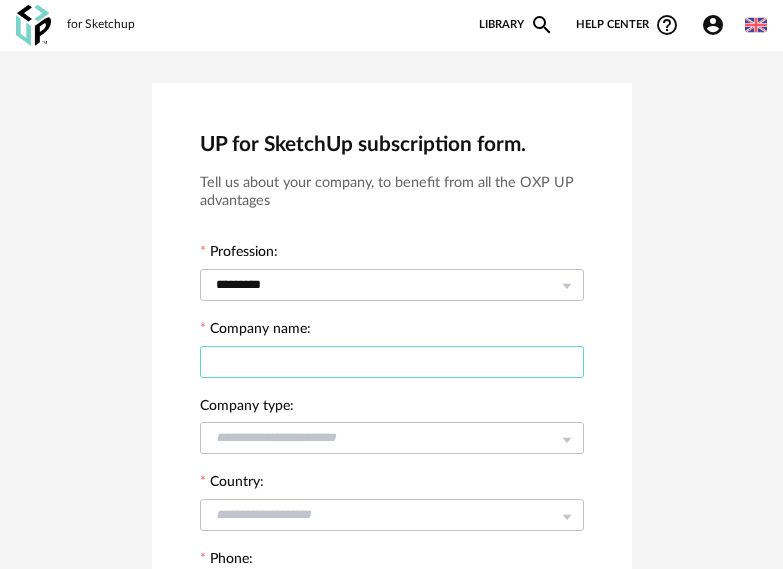 click at bounding box center [392, 362] 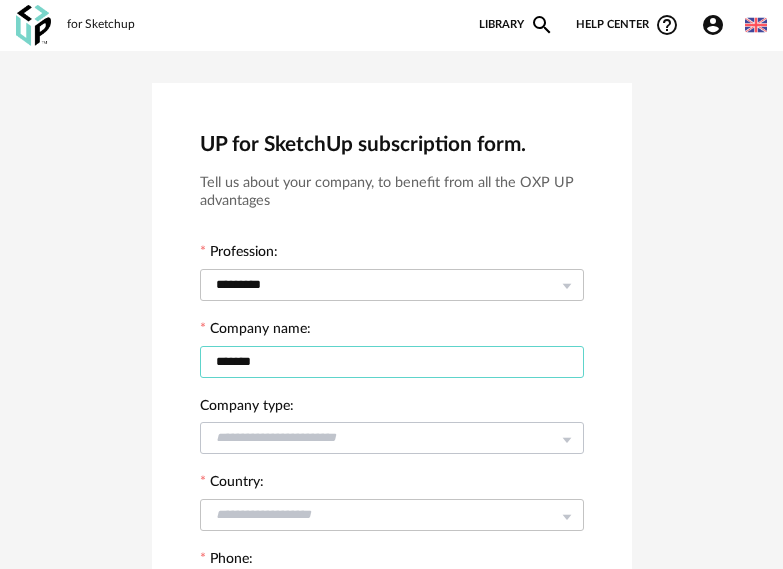 type on "*******" 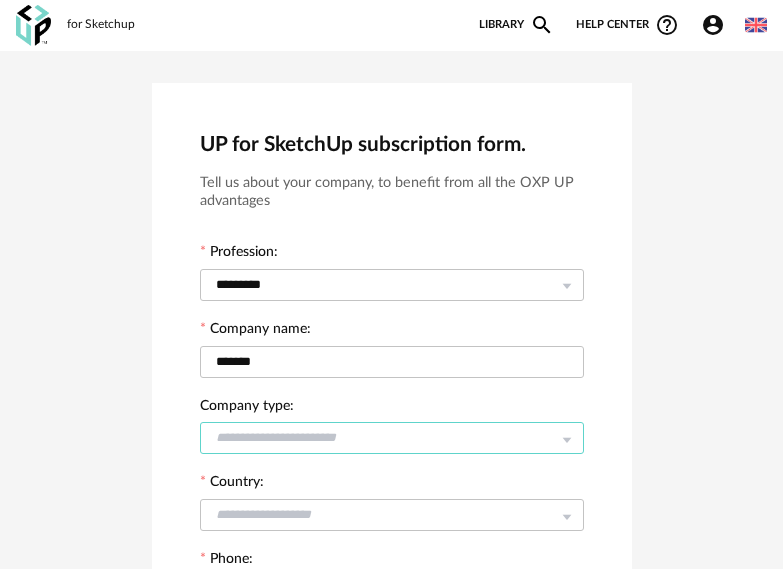 click at bounding box center (392, 438) 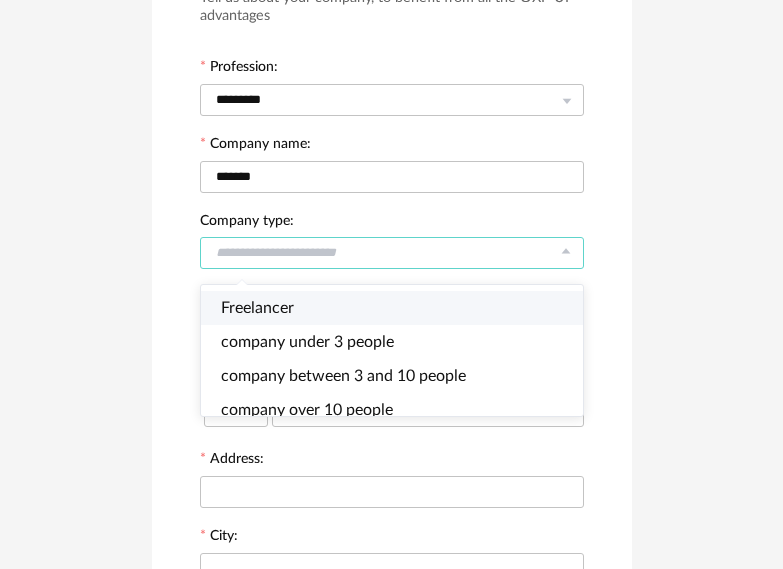 scroll, scrollTop: 200, scrollLeft: 0, axis: vertical 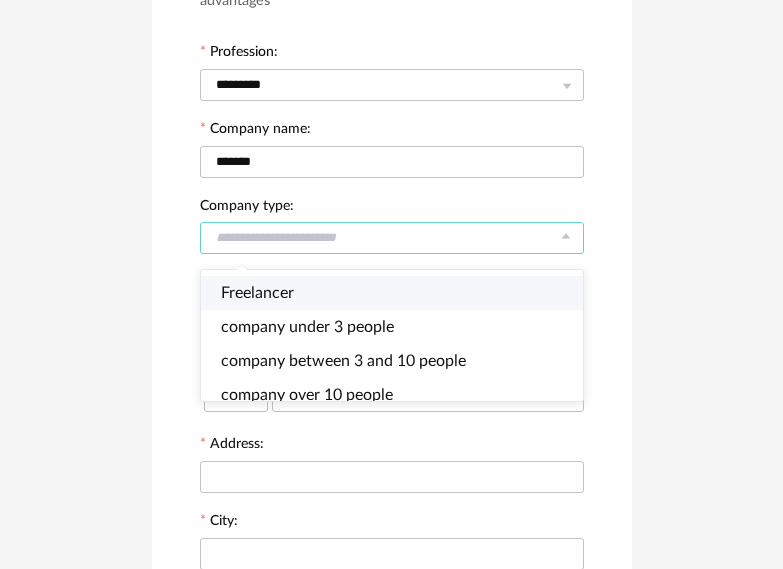 click on "Freelancer" at bounding box center (257, 293) 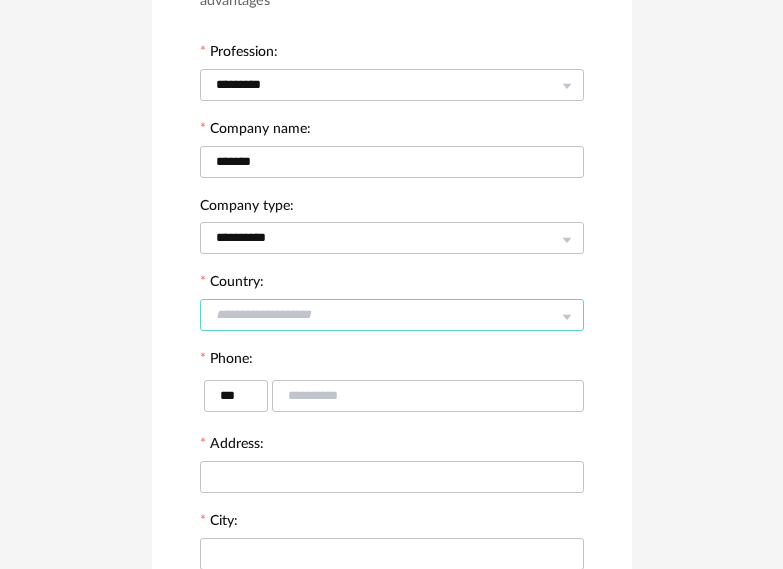 click at bounding box center [392, 315] 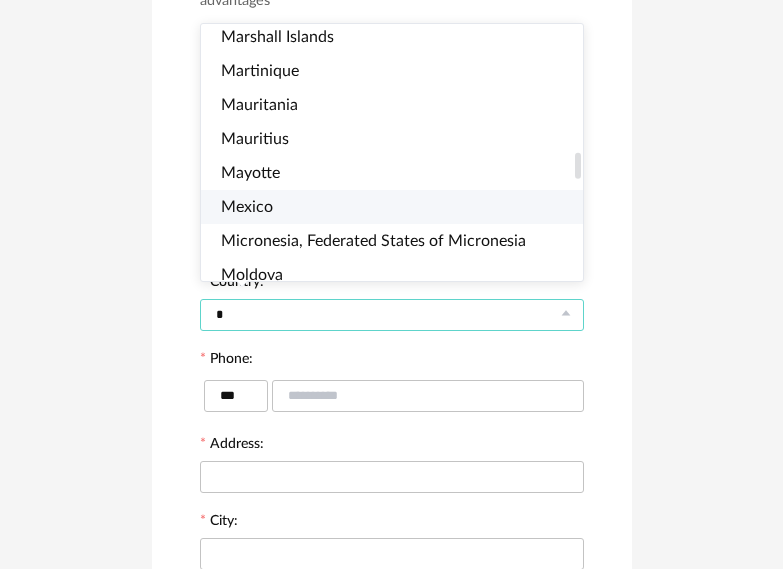 scroll, scrollTop: 1300, scrollLeft: 0, axis: vertical 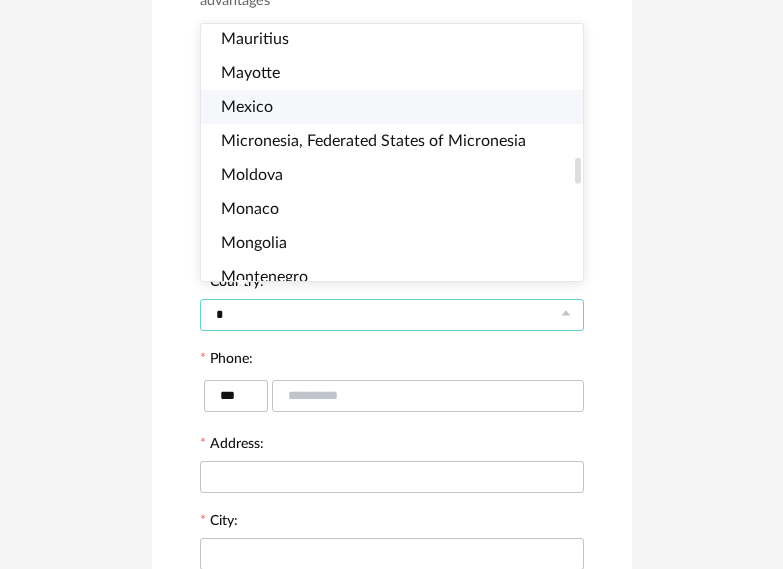 click on "Mexico" at bounding box center [400, 107] 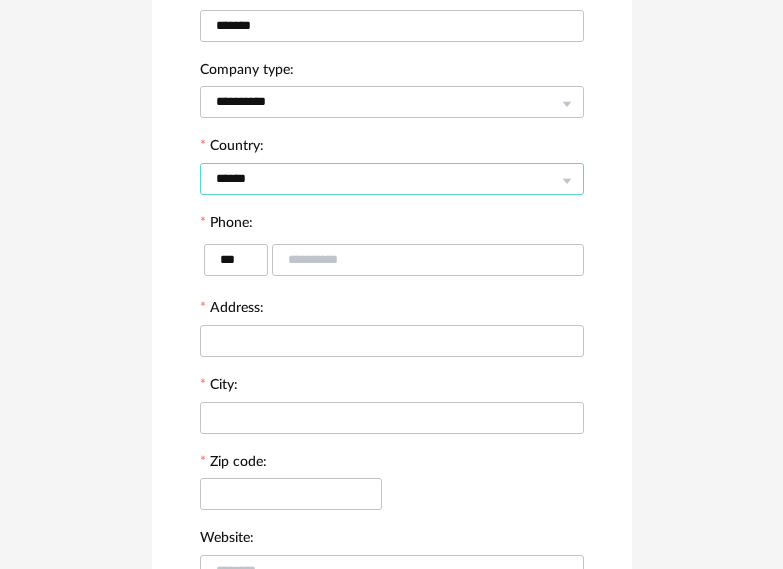 scroll, scrollTop: 300, scrollLeft: 0, axis: vertical 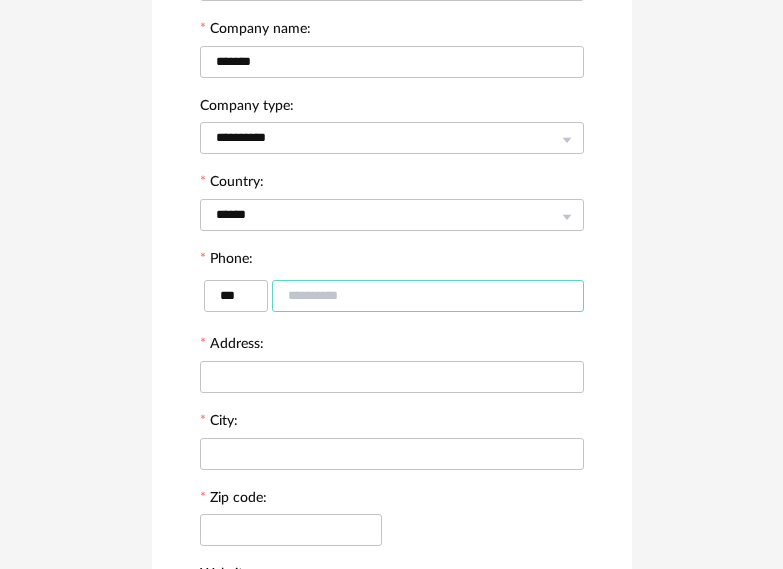 click at bounding box center [428, 296] 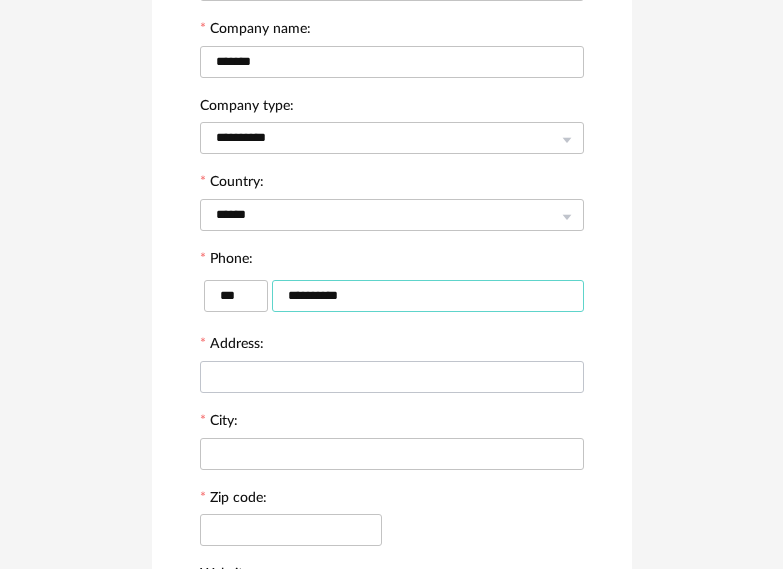 type on "**********" 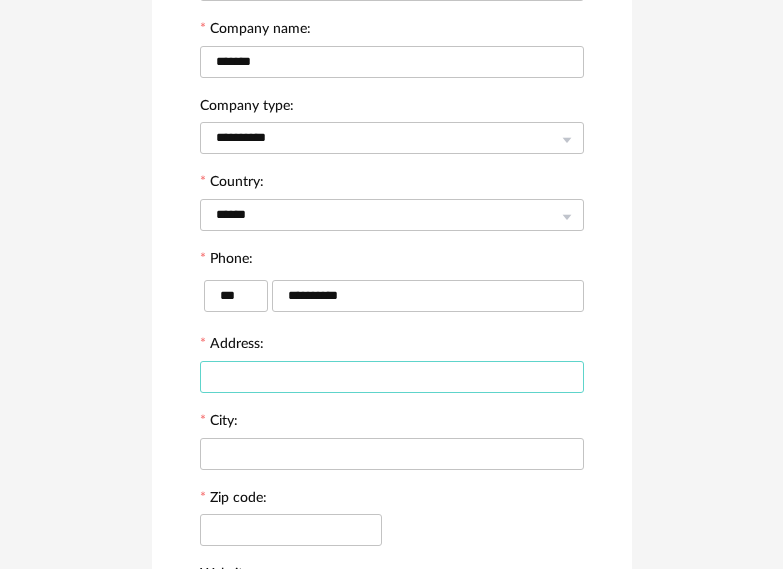 click at bounding box center [392, 377] 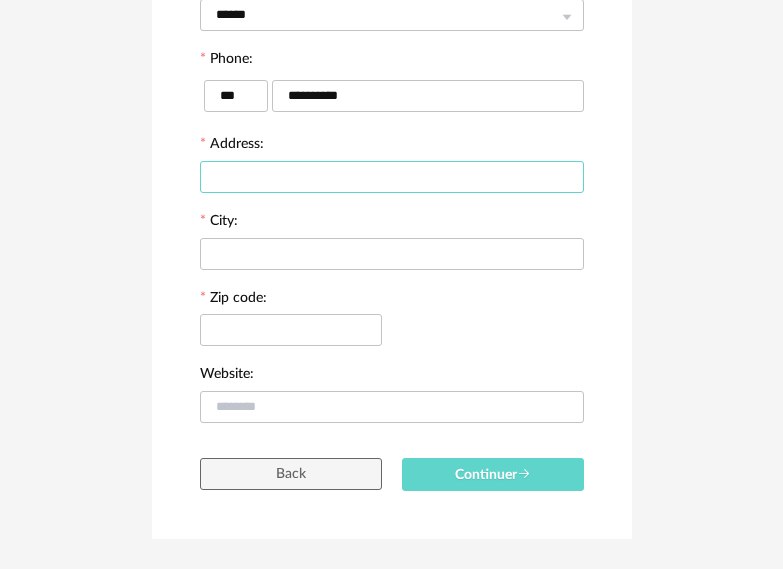 scroll, scrollTop: 400, scrollLeft: 0, axis: vertical 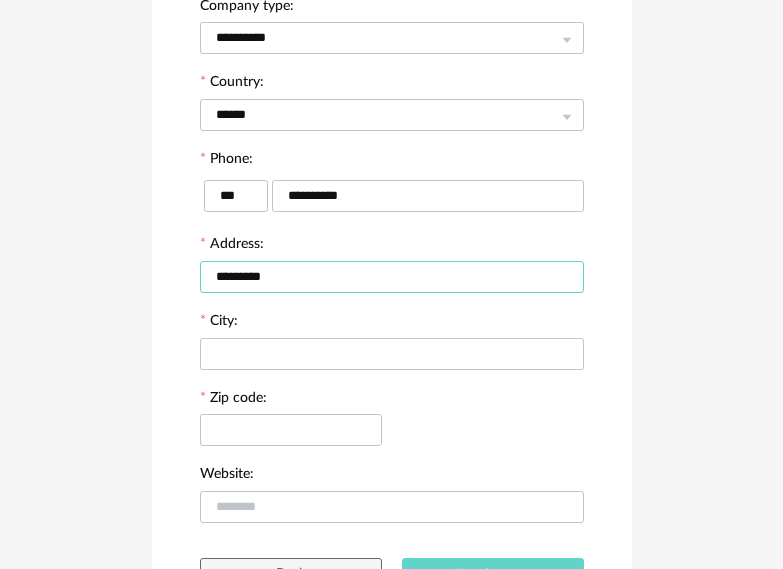 type on "*********" 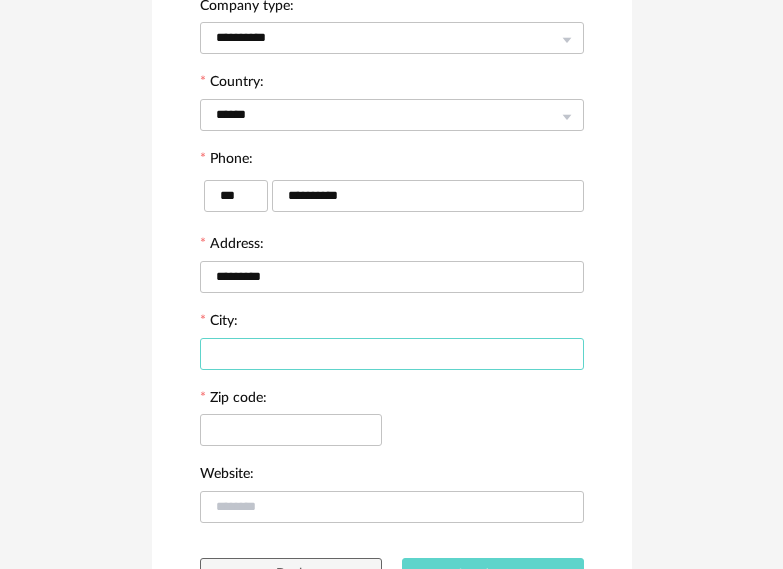 drag, startPoint x: 321, startPoint y: 344, endPoint x: 278, endPoint y: 357, distance: 44.922153 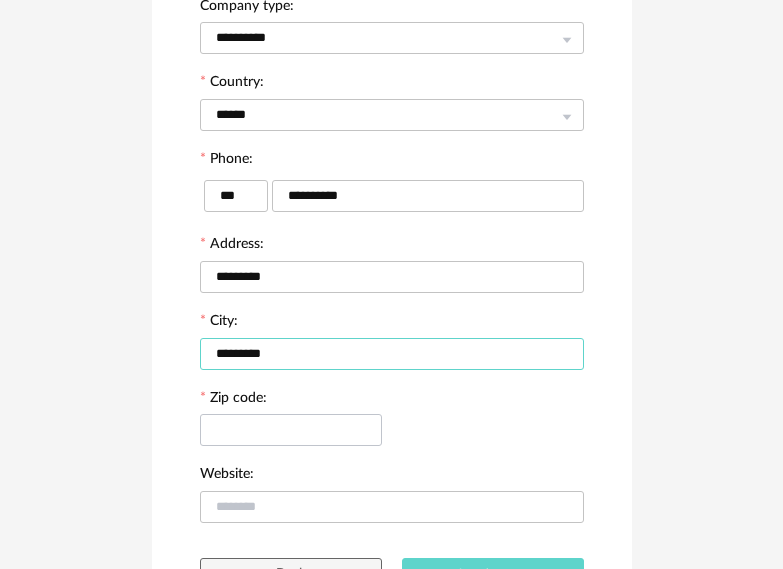 type on "*********" 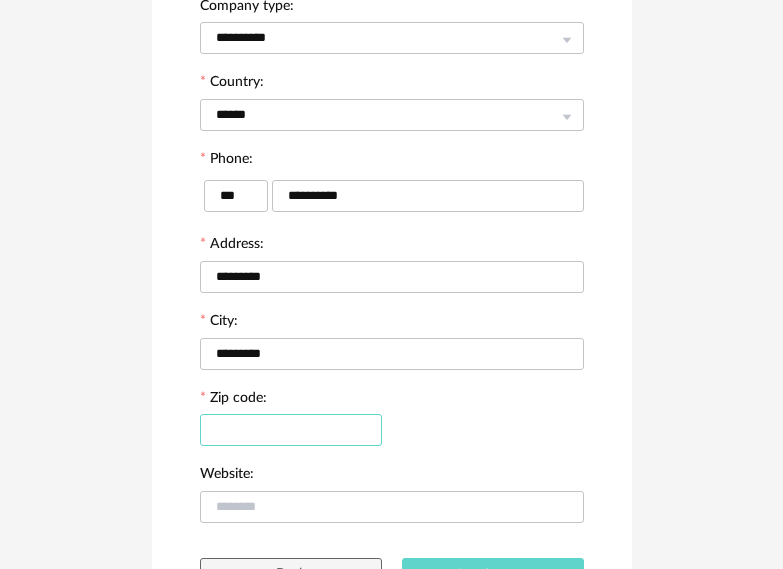 click at bounding box center (291, 430) 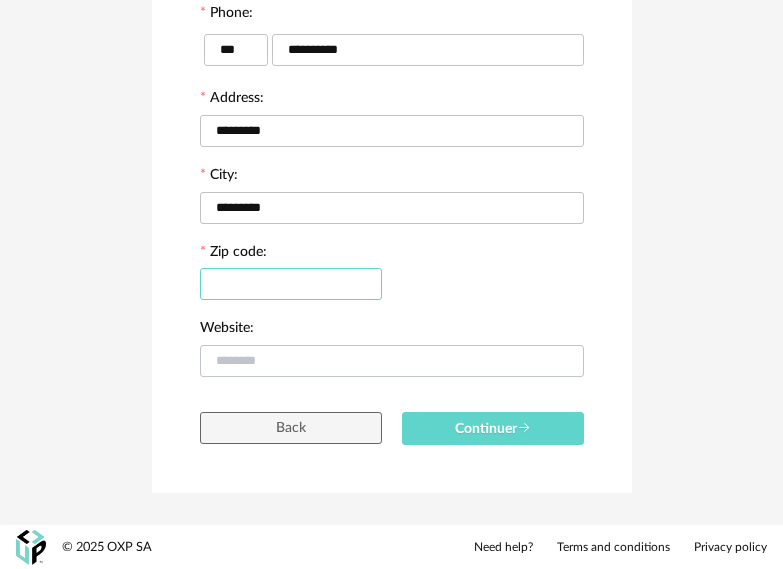 scroll, scrollTop: 547, scrollLeft: 0, axis: vertical 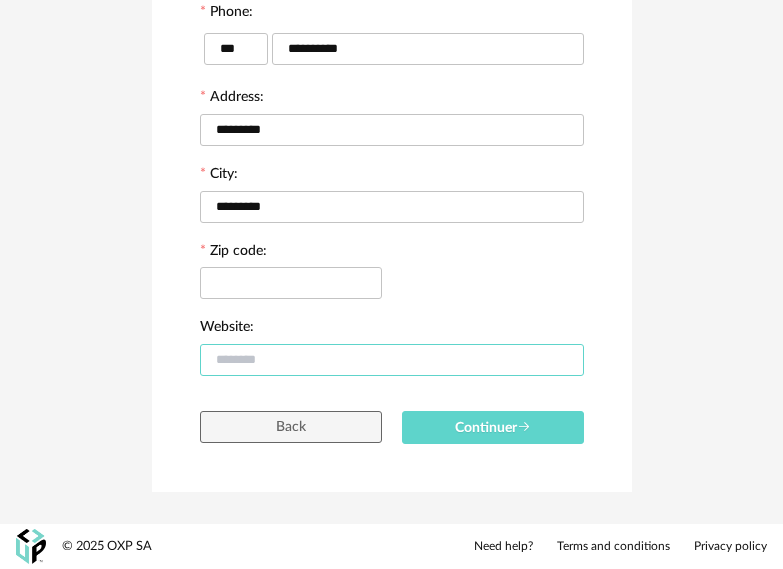 click at bounding box center (392, 360) 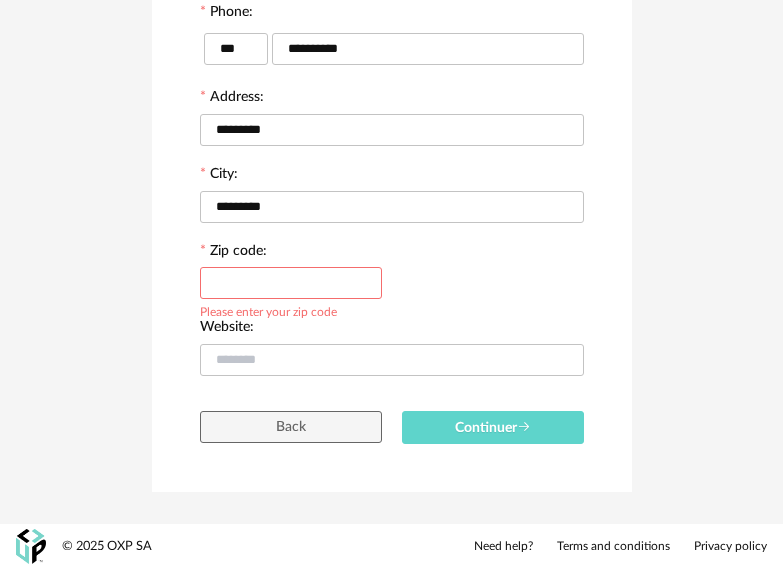 paste on "****" 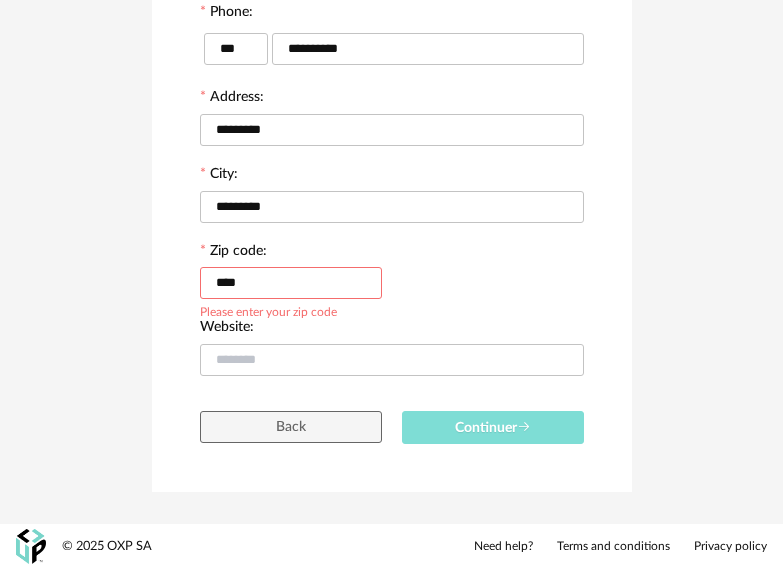 type on "****" 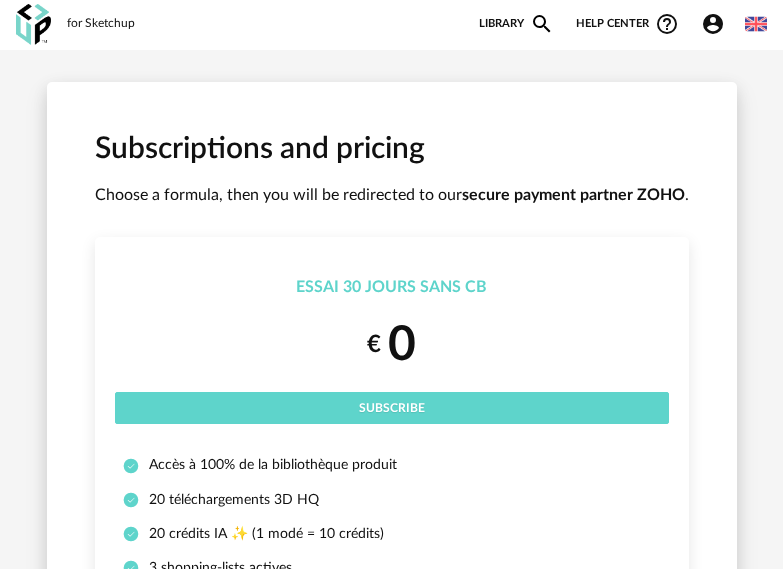 scroll, scrollTop: 0, scrollLeft: 0, axis: both 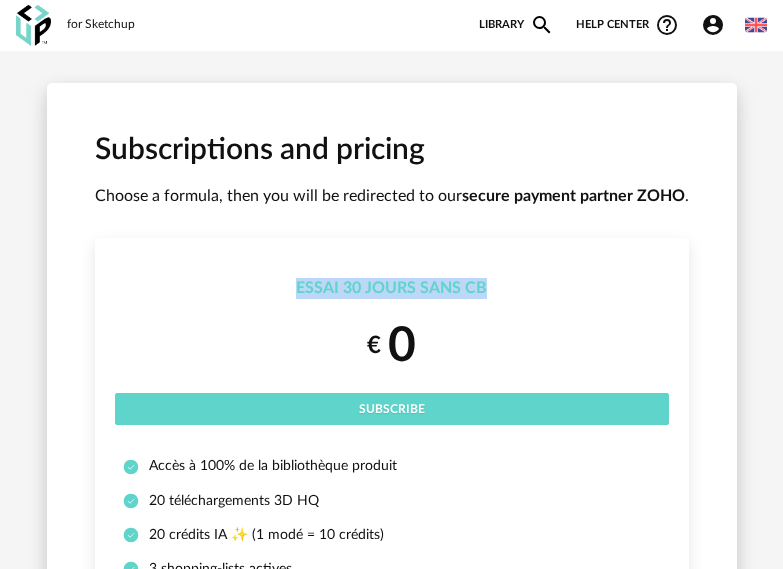 drag, startPoint x: 299, startPoint y: 280, endPoint x: 621, endPoint y: 280, distance: 322 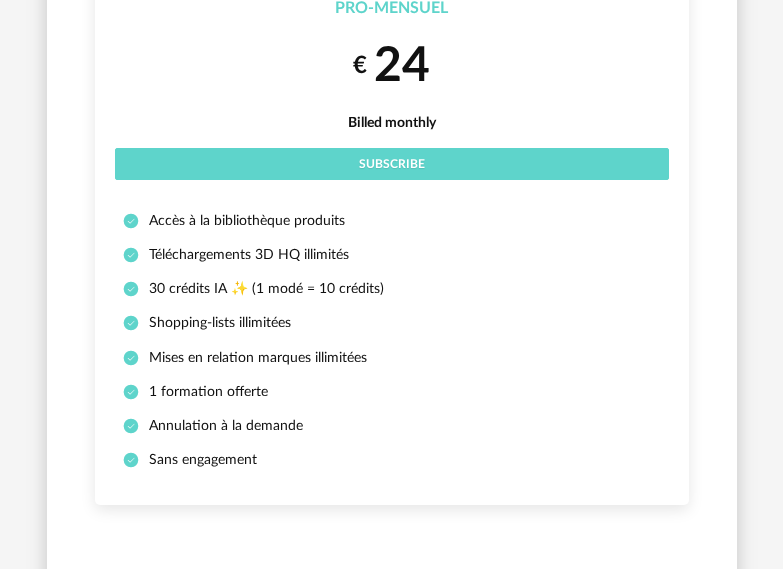 scroll, scrollTop: 1900, scrollLeft: 0, axis: vertical 